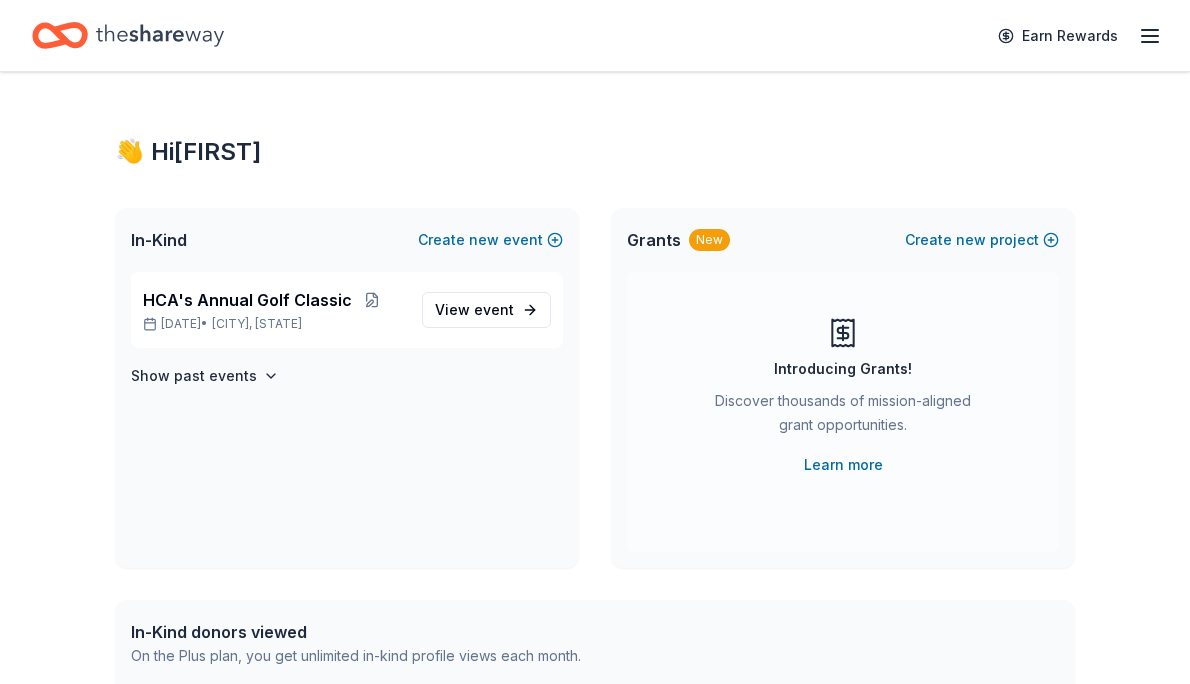scroll, scrollTop: 0, scrollLeft: 0, axis: both 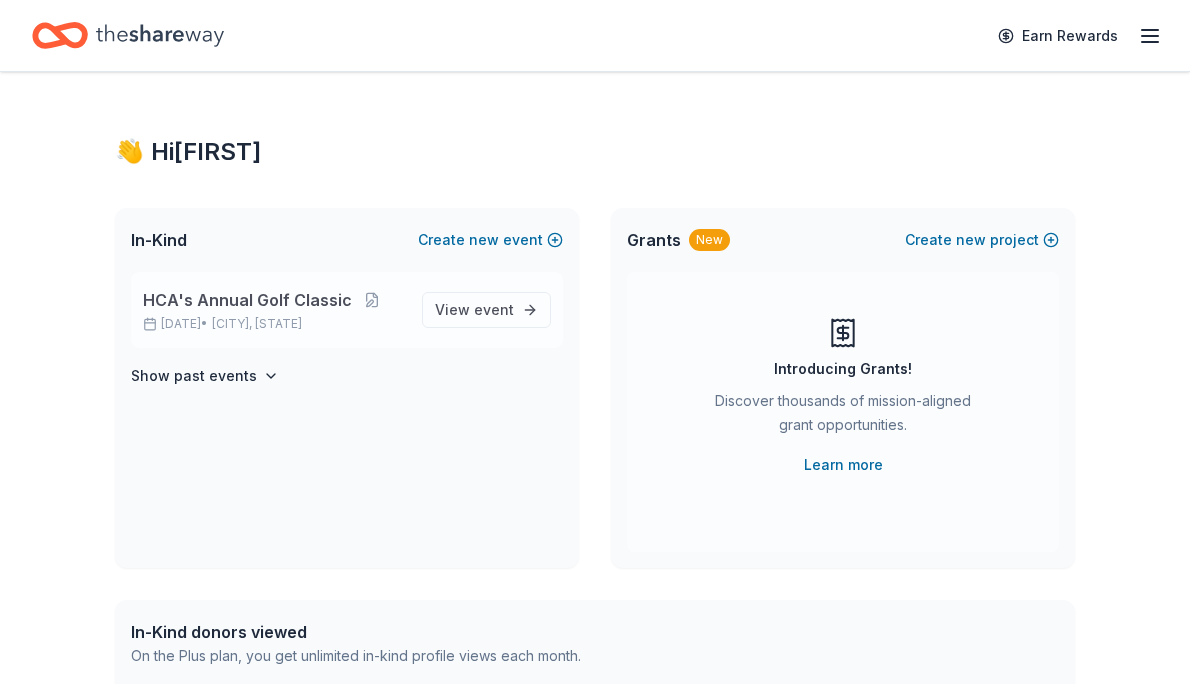 click on "HCA's Annual Golf Classic" at bounding box center (247, 300) 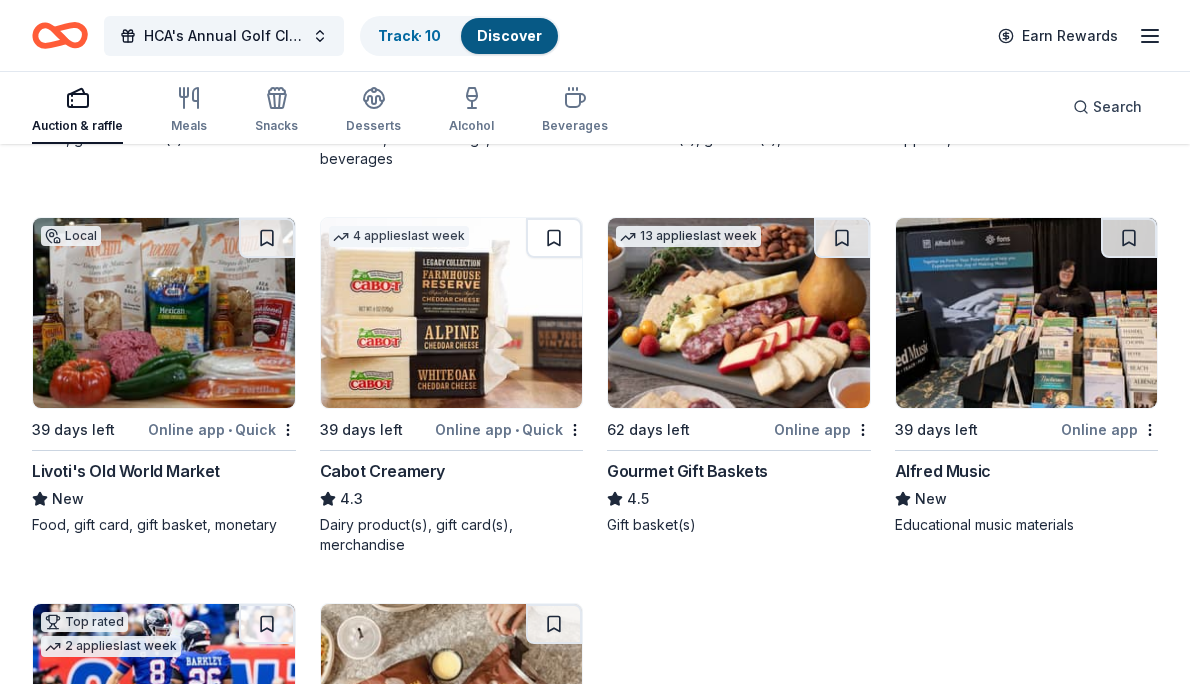 scroll, scrollTop: 2469, scrollLeft: 0, axis: vertical 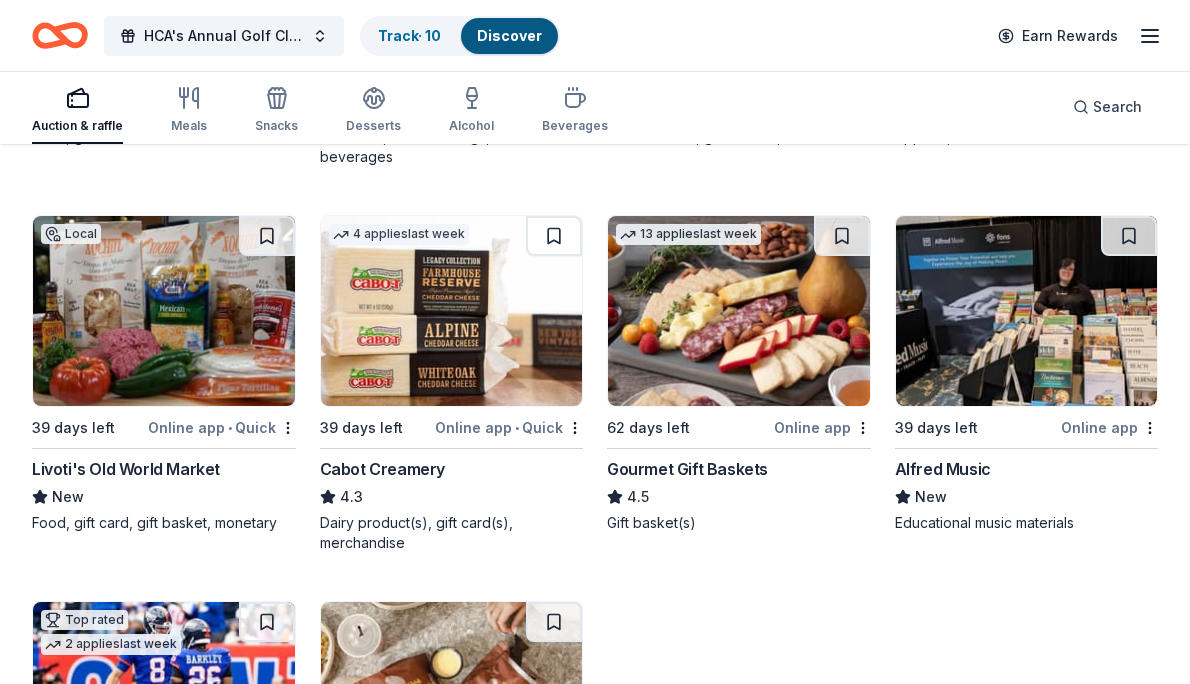 click on "Gourmet Gift Baskets" at bounding box center (687, 469) 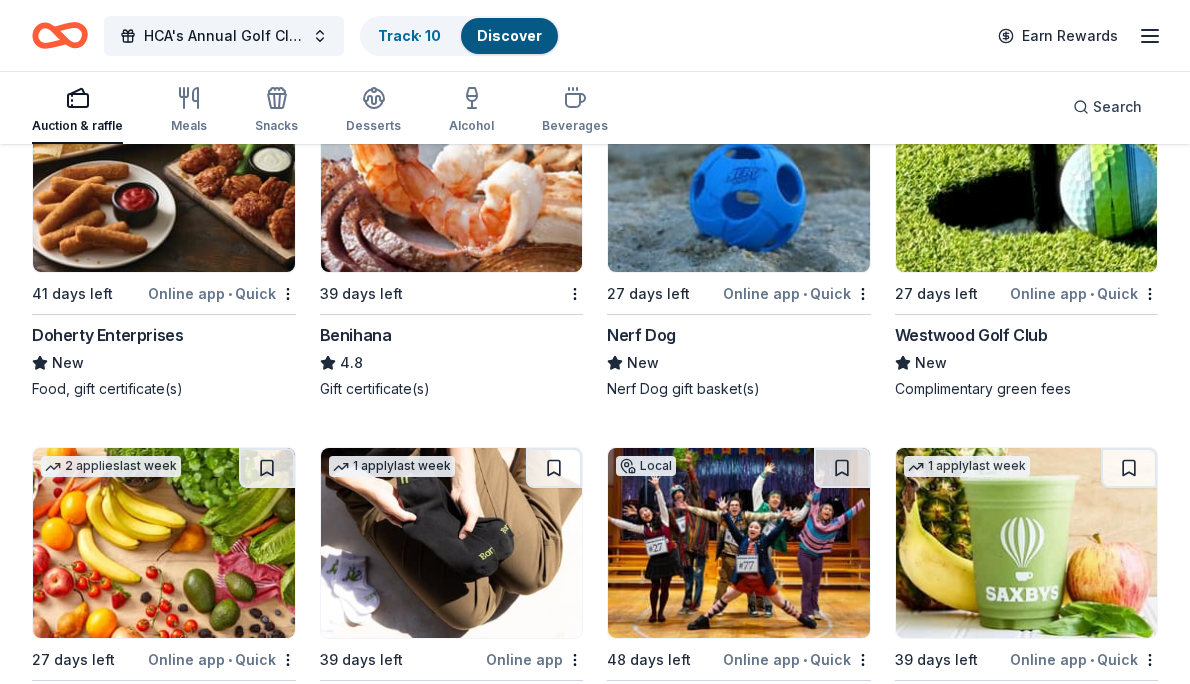 scroll, scrollTop: 5649, scrollLeft: 0, axis: vertical 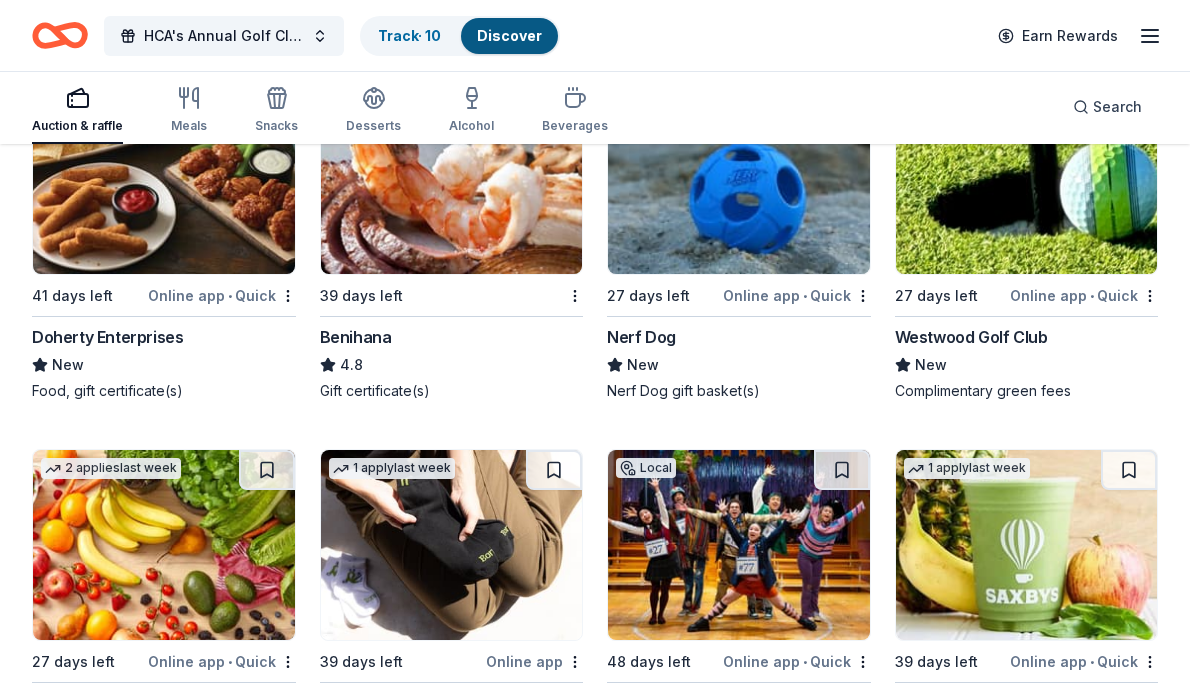 click at bounding box center [1027, 179] 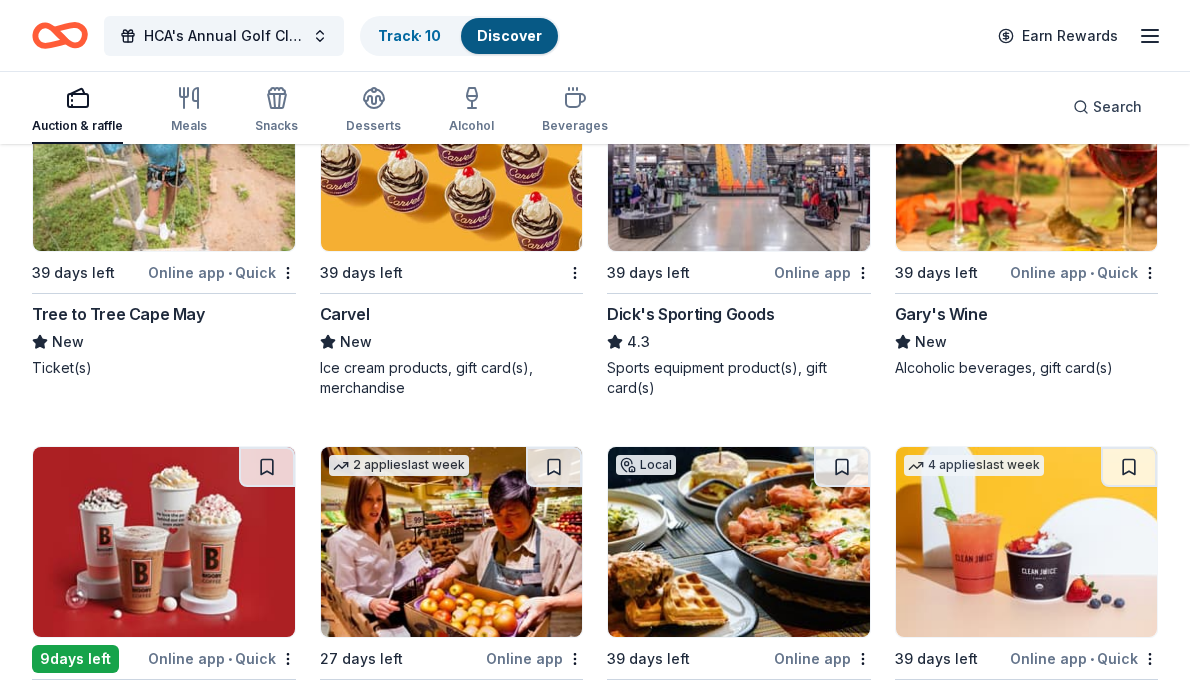 scroll, scrollTop: 9087, scrollLeft: 0, axis: vertical 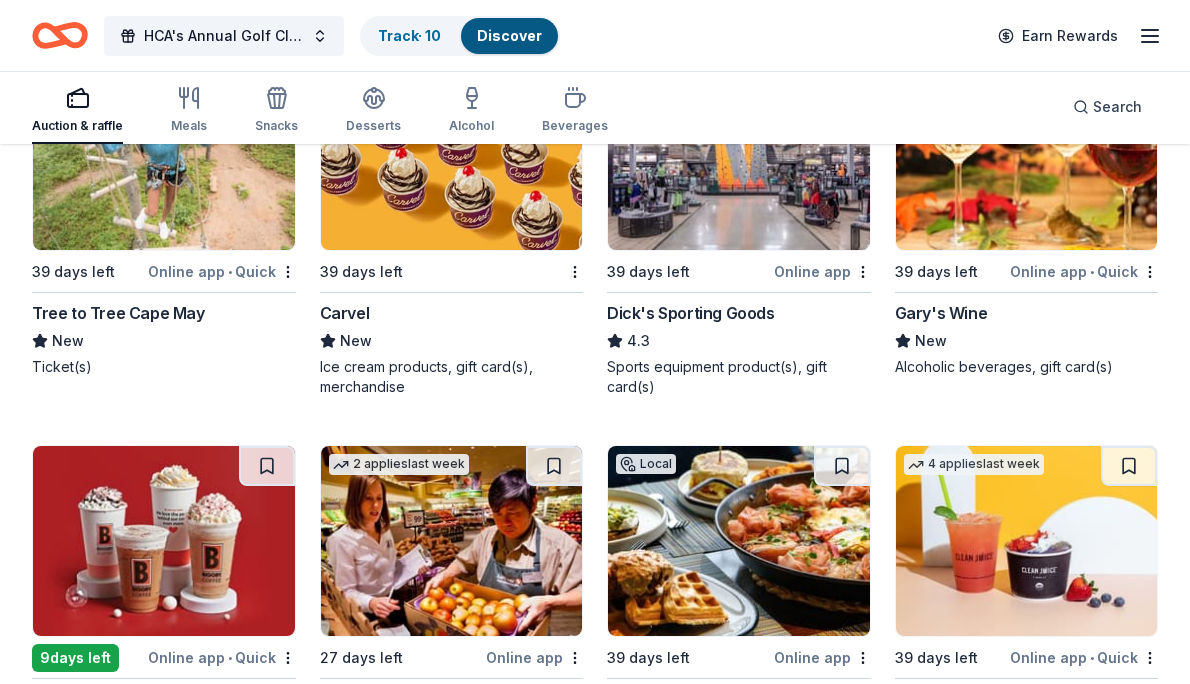 click on "Dick's Sporting Goods" at bounding box center (691, 313) 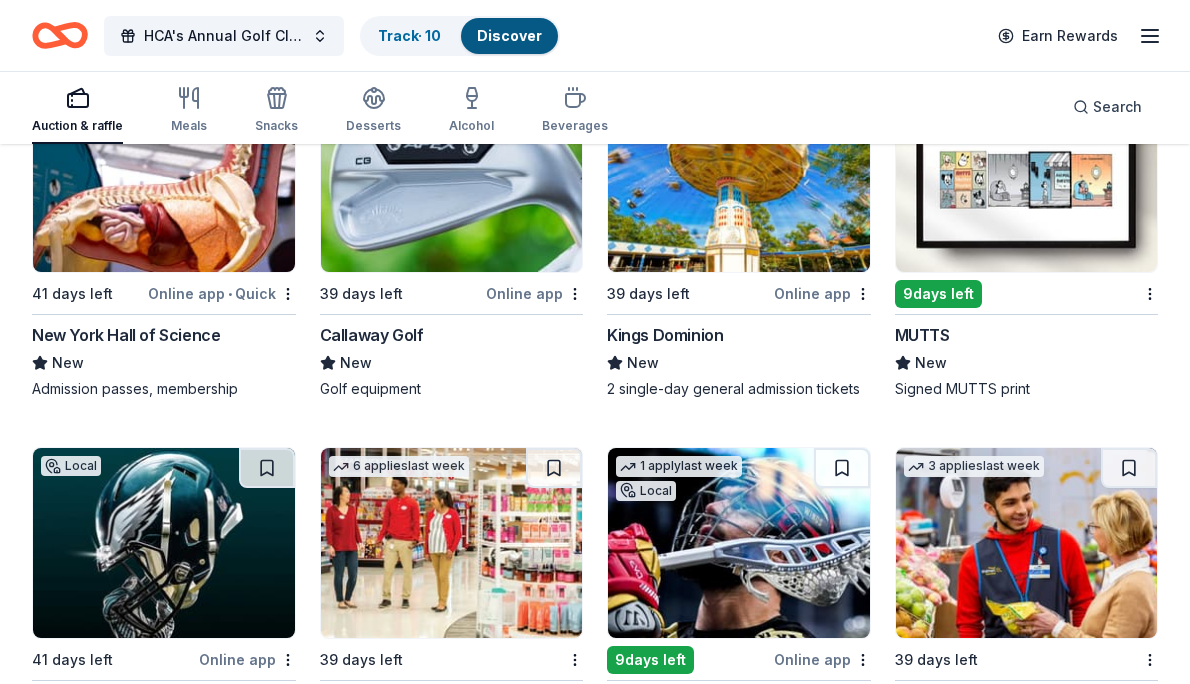 scroll, scrollTop: 12058, scrollLeft: 0, axis: vertical 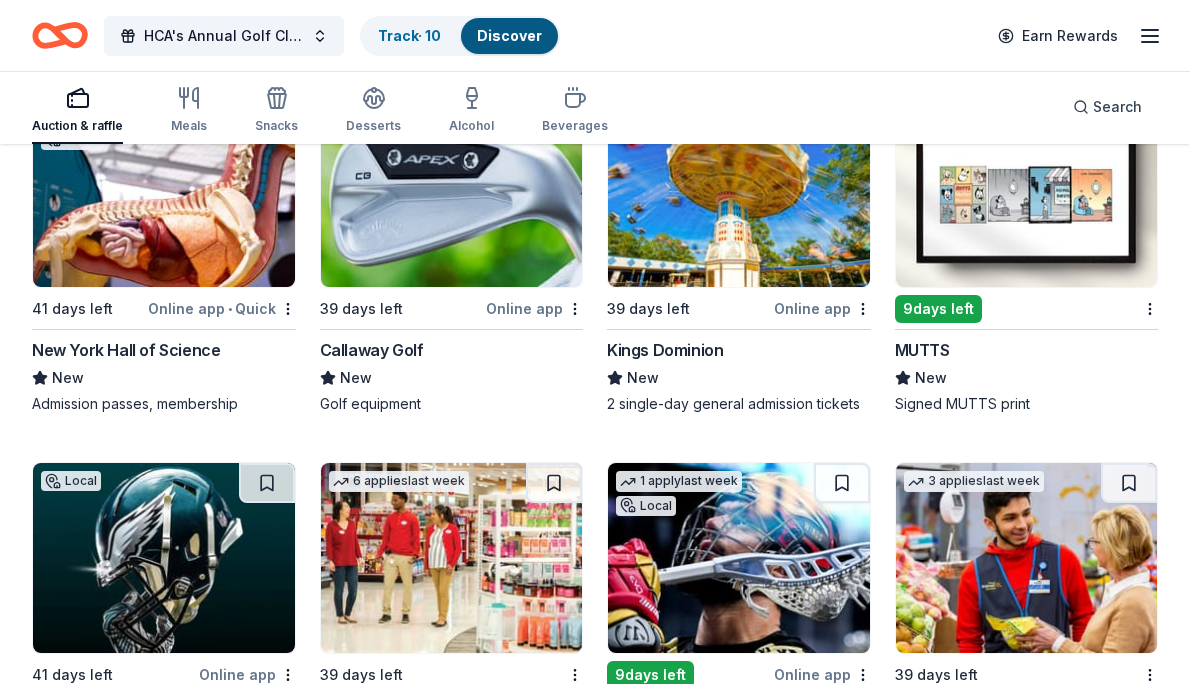 click on "Callaway Golf" at bounding box center (372, 350) 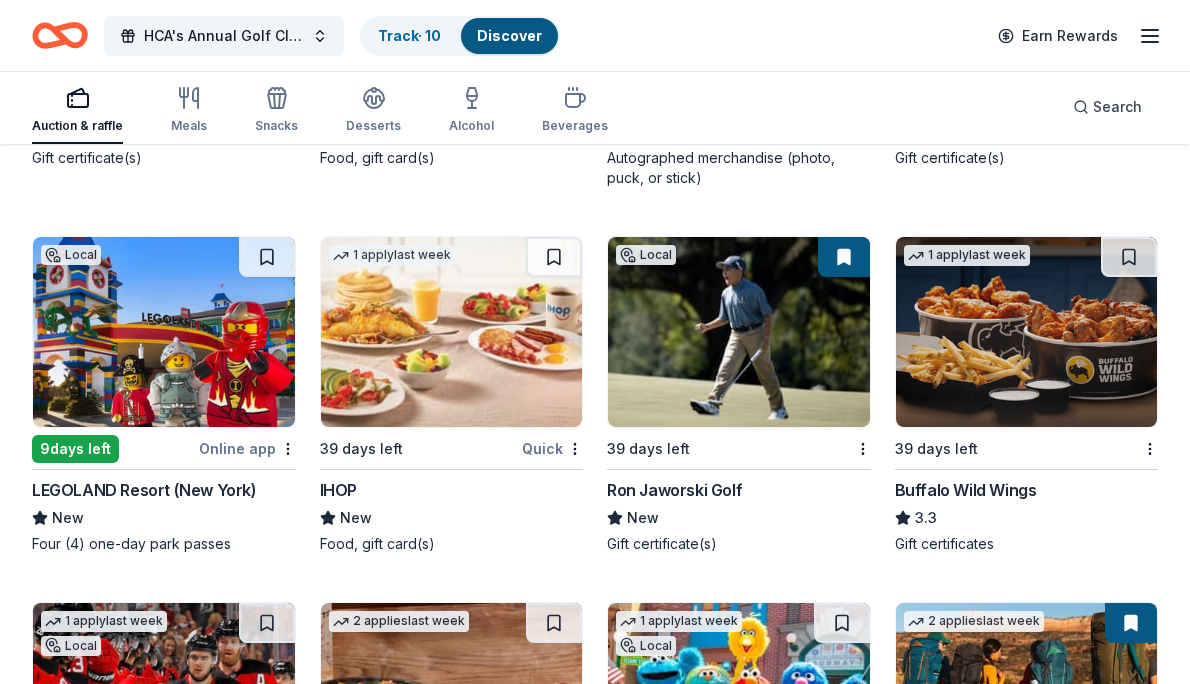 scroll, scrollTop: 13057, scrollLeft: 0, axis: vertical 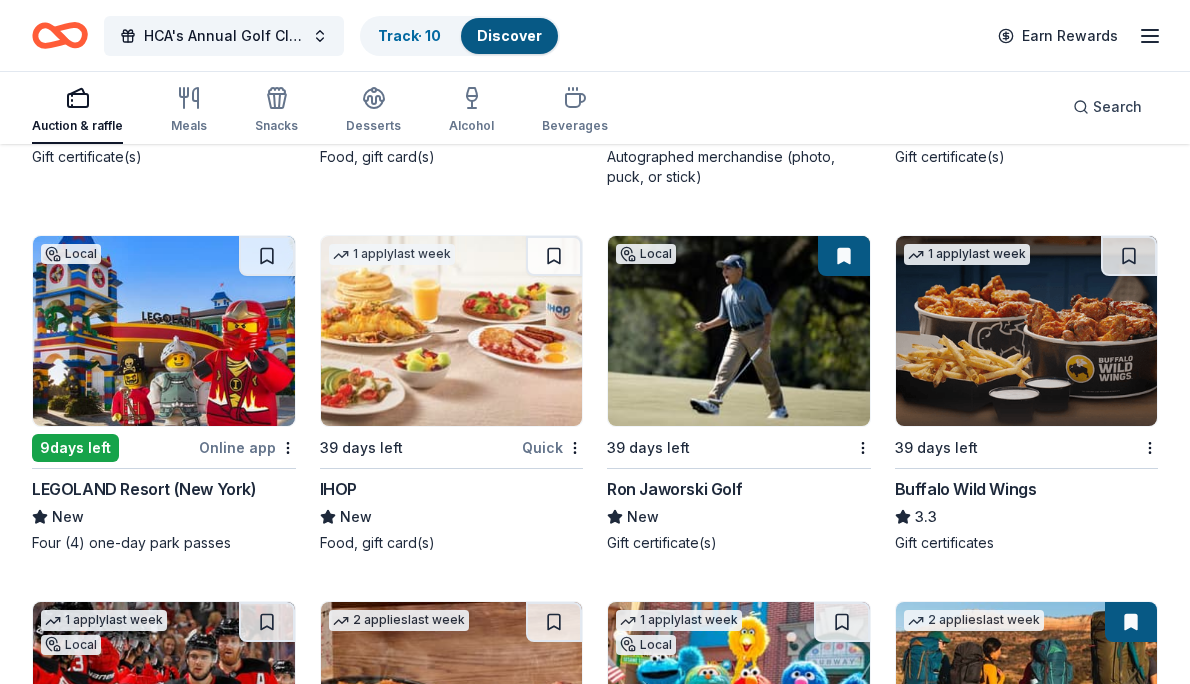 click on "Ron Jaworski Golf" at bounding box center (674, 489) 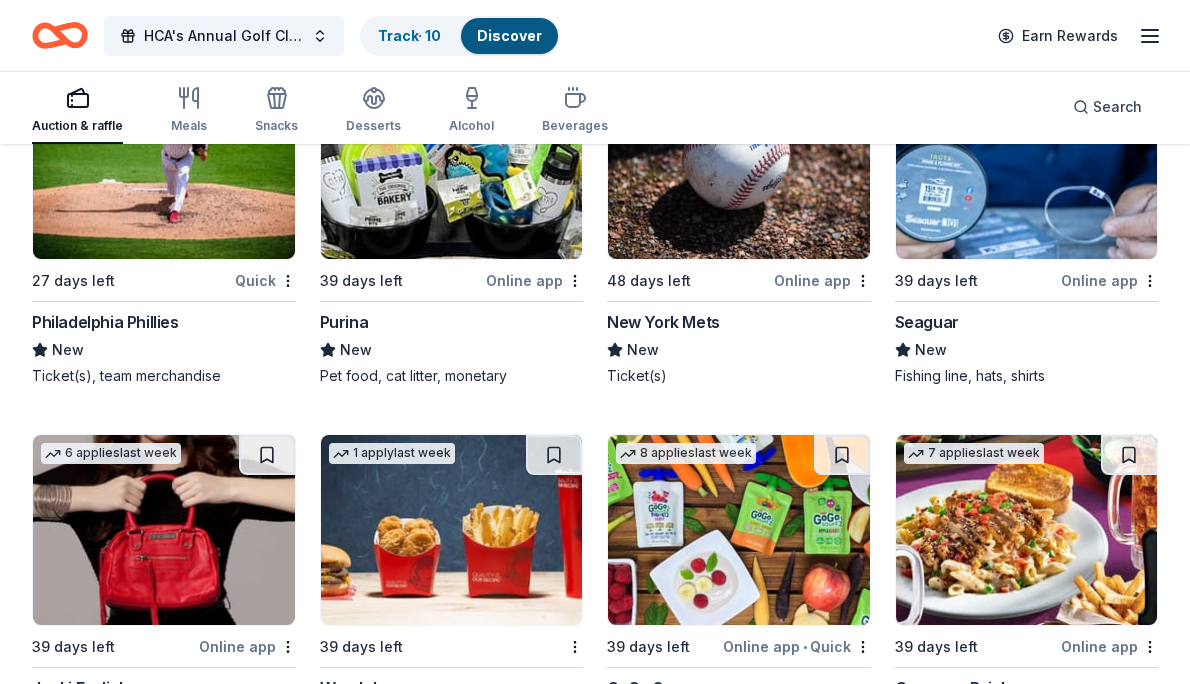 scroll, scrollTop: 13948, scrollLeft: 0, axis: vertical 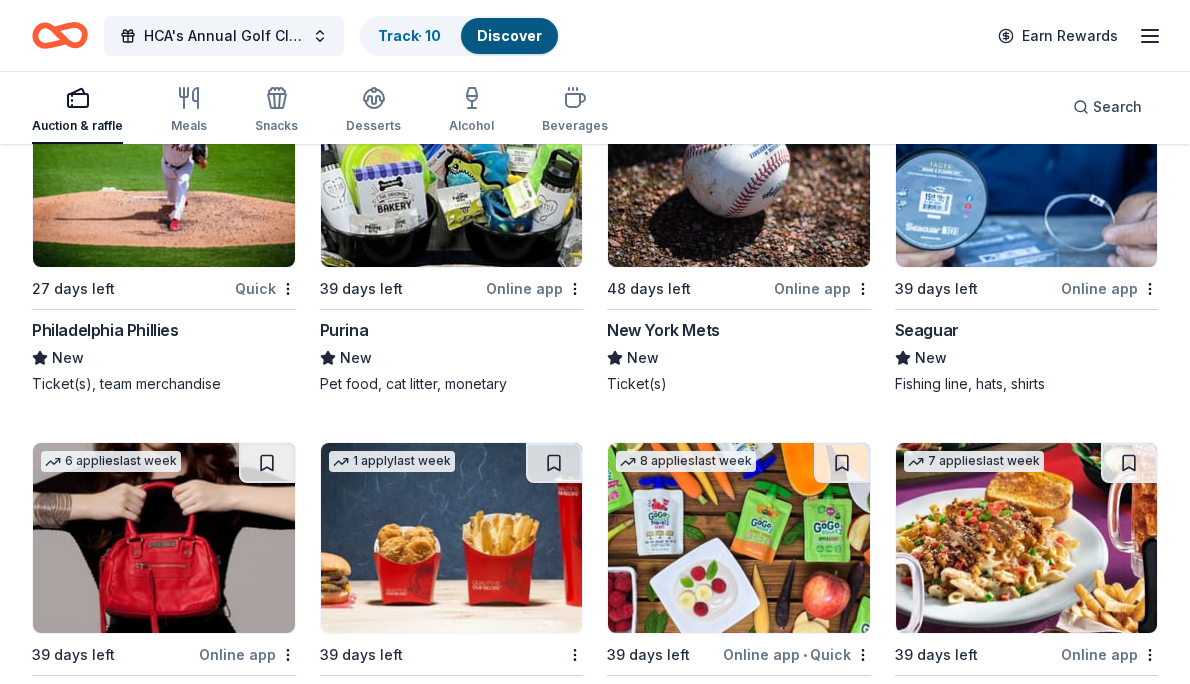 click on "New York Mets" at bounding box center (663, 330) 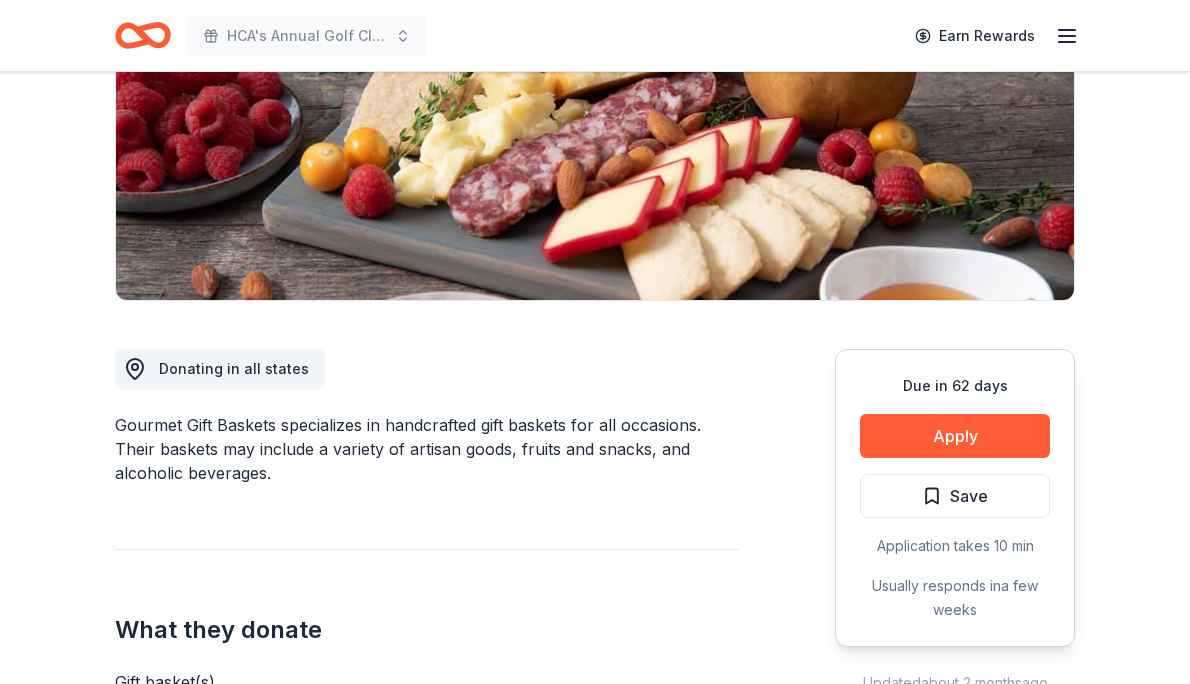 scroll, scrollTop: 308, scrollLeft: 0, axis: vertical 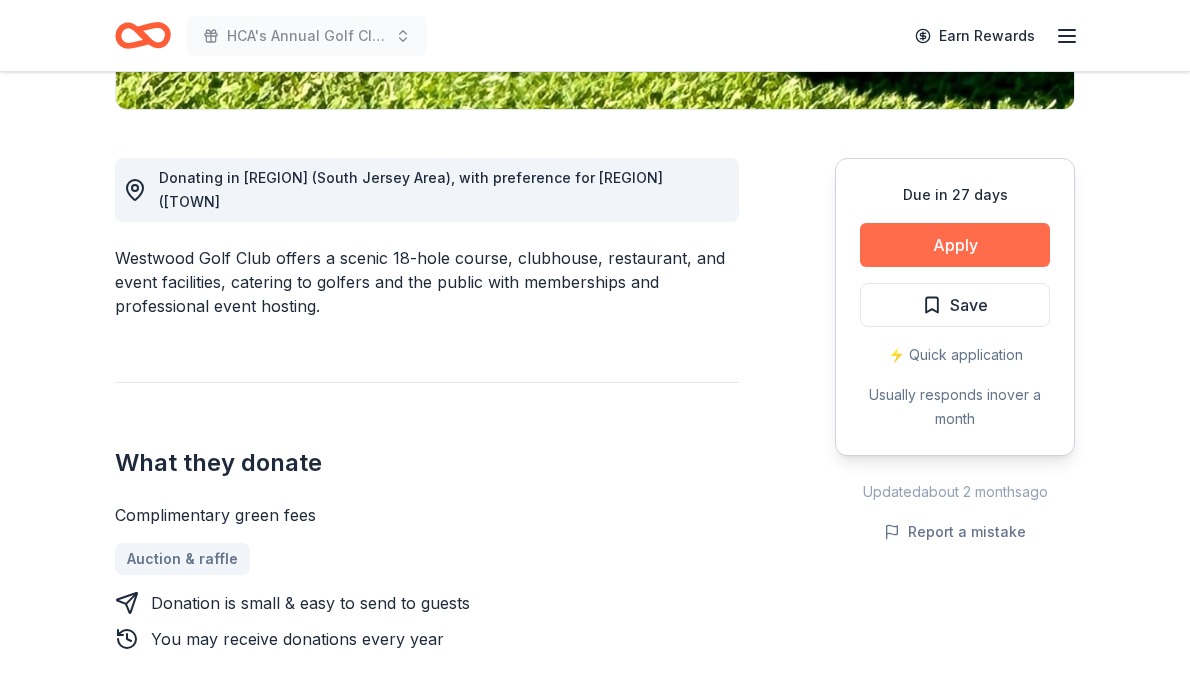 click on "Apply" at bounding box center [955, 245] 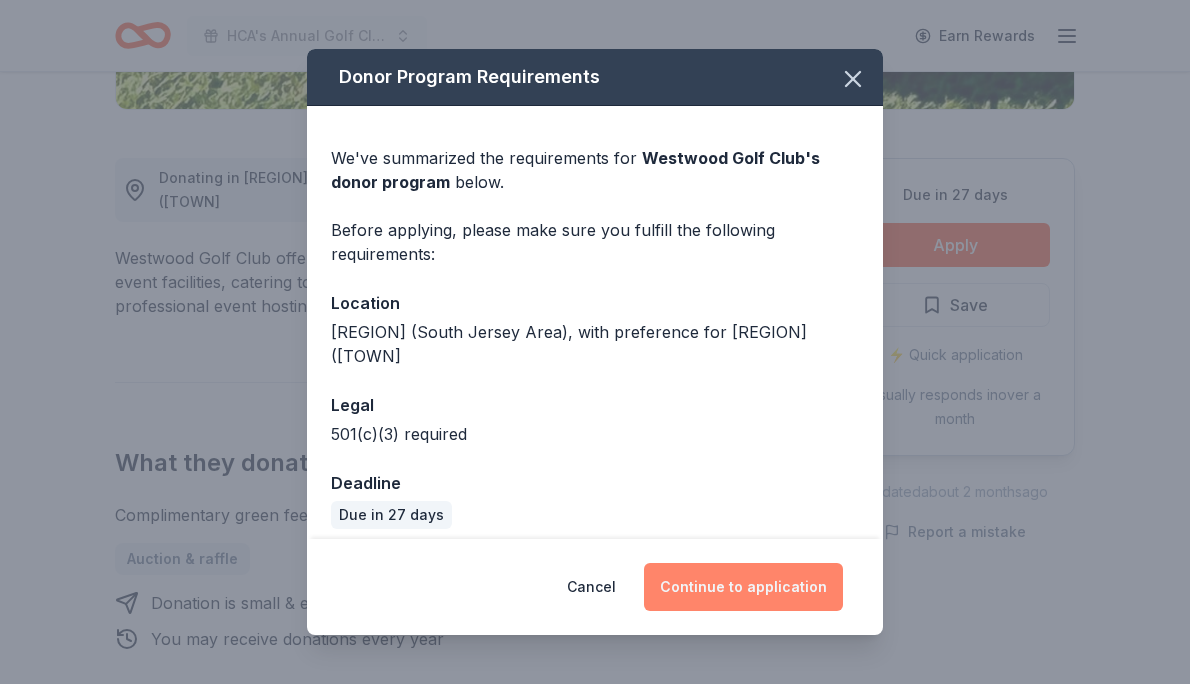 click on "Continue to application" at bounding box center [743, 587] 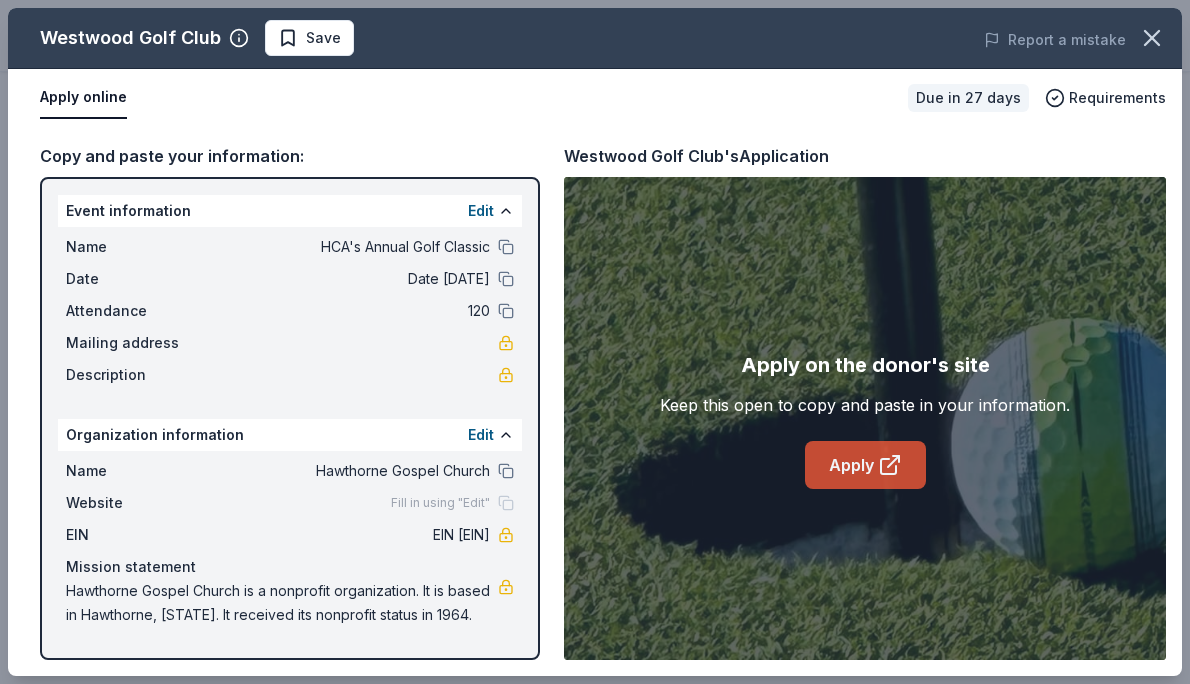 click on "Apply" at bounding box center [865, 465] 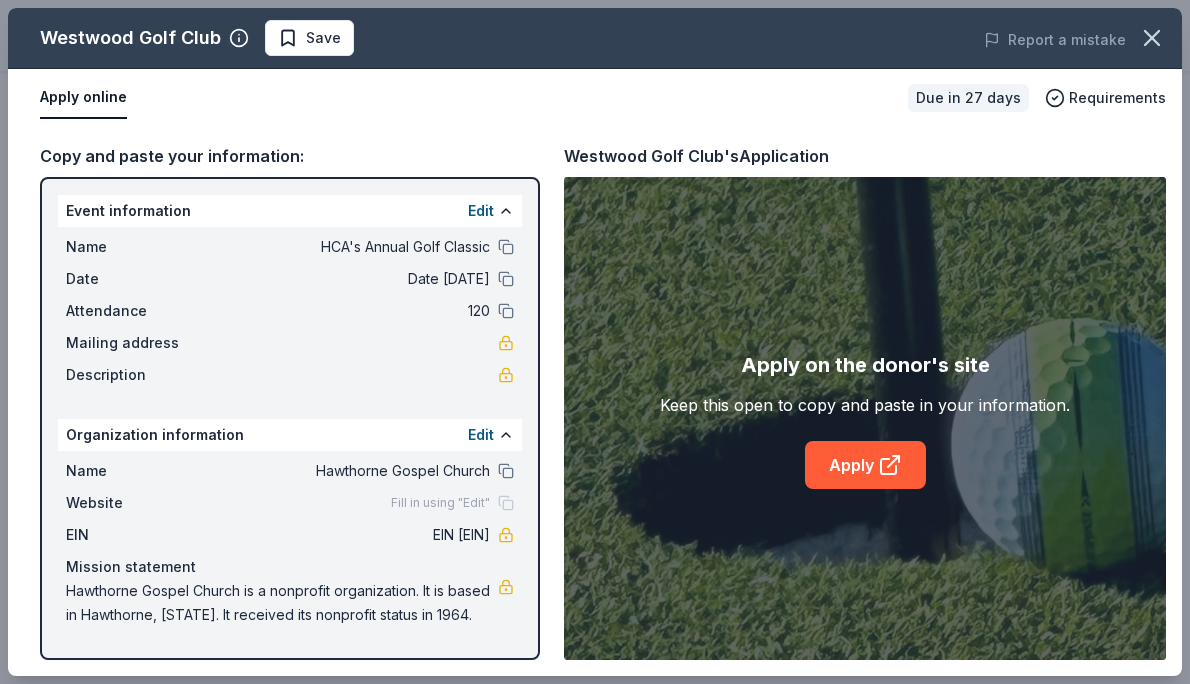 click on "[EIN]" at bounding box center (345, 535) 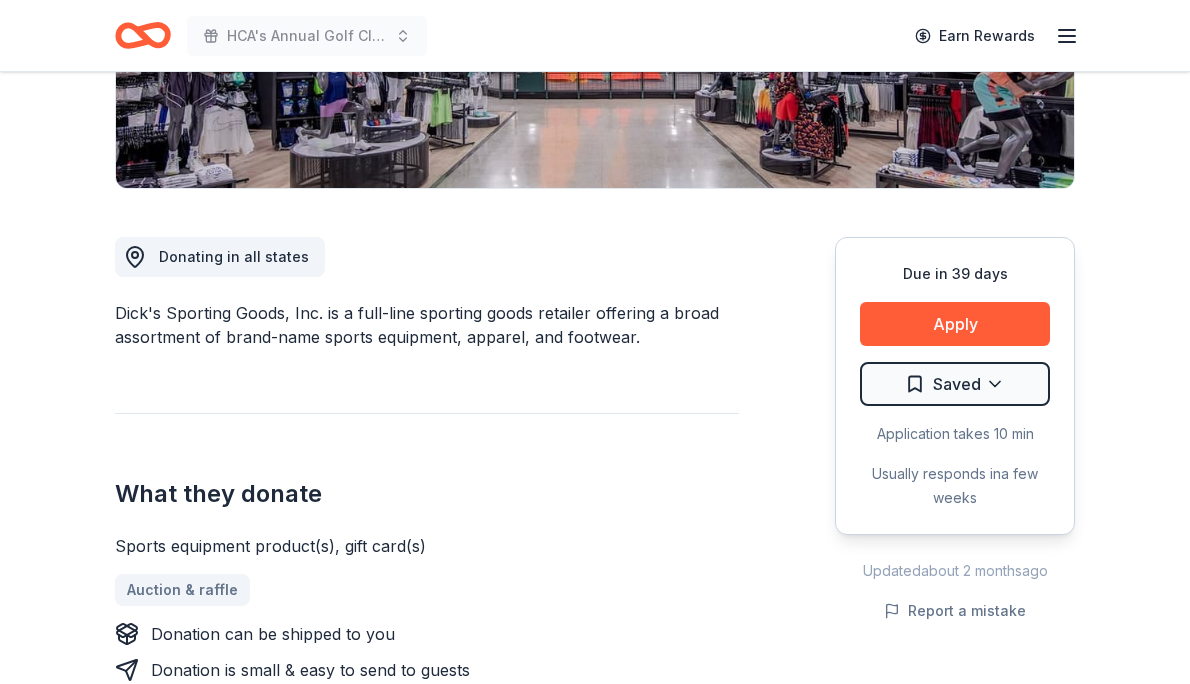 scroll, scrollTop: 420, scrollLeft: 0, axis: vertical 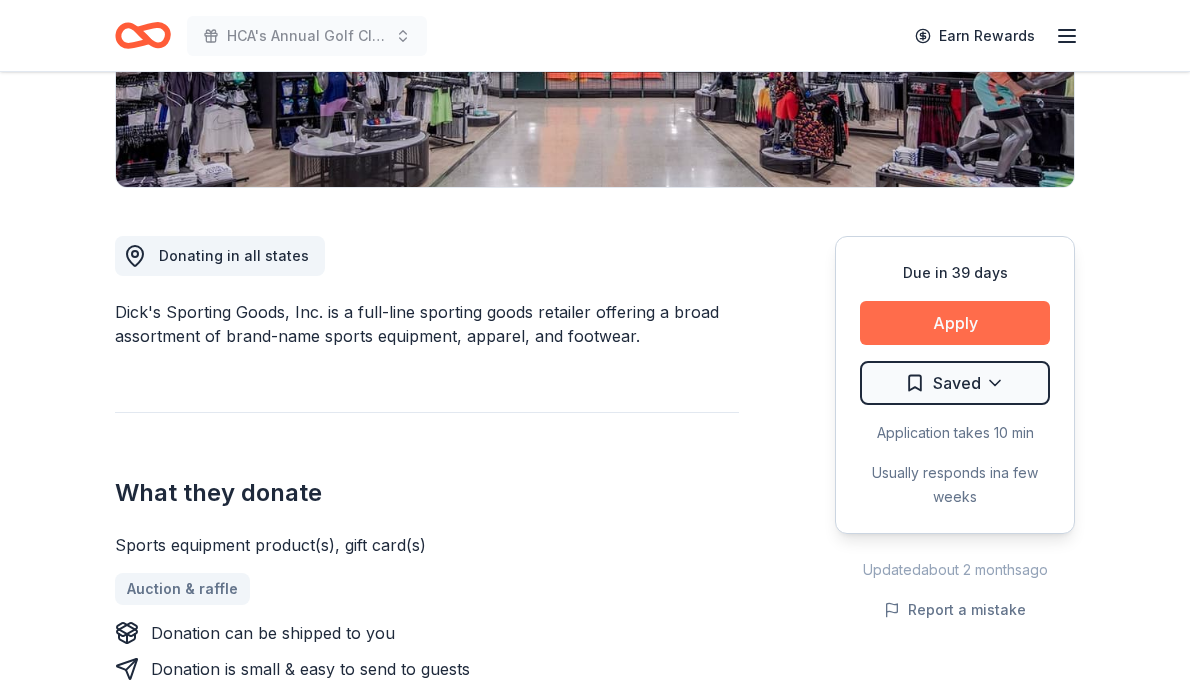 click on "Apply" at bounding box center [955, 323] 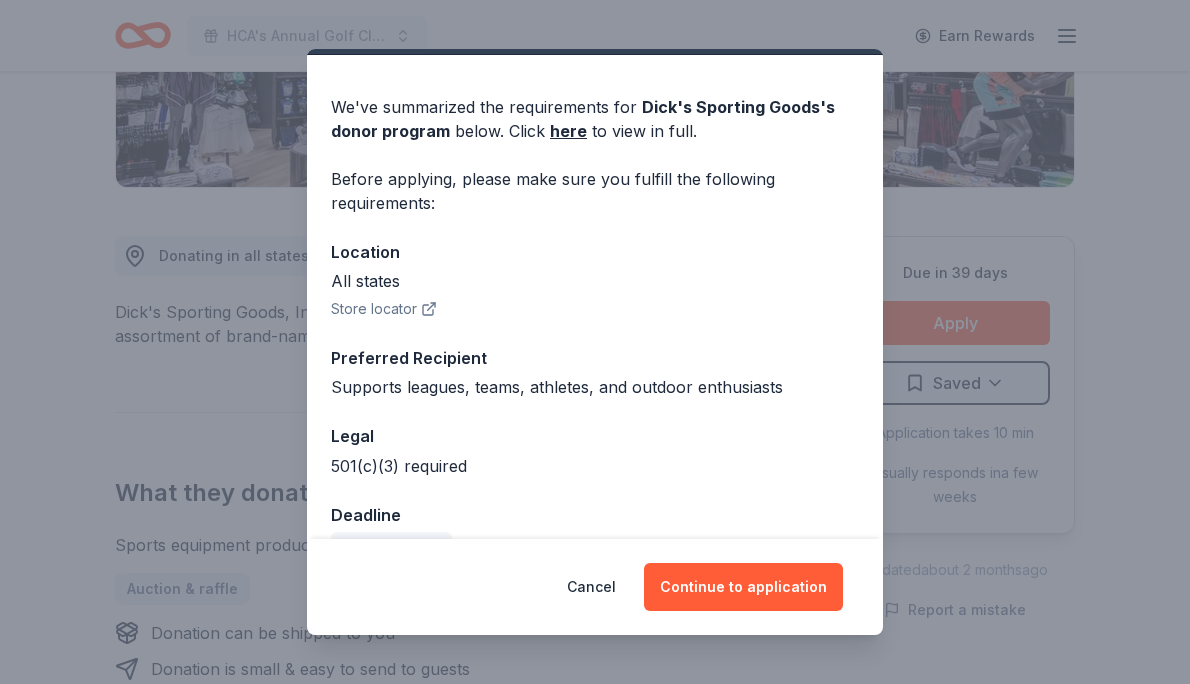 scroll, scrollTop: 37, scrollLeft: 0, axis: vertical 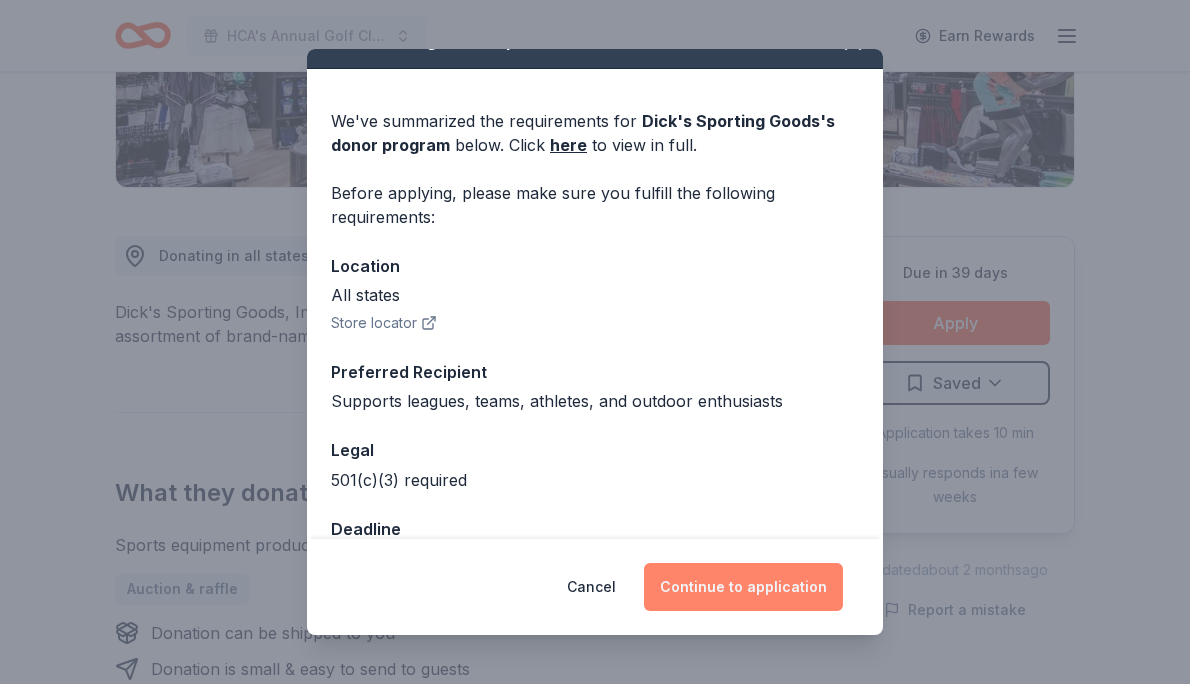 click on "Continue to application" at bounding box center (743, 587) 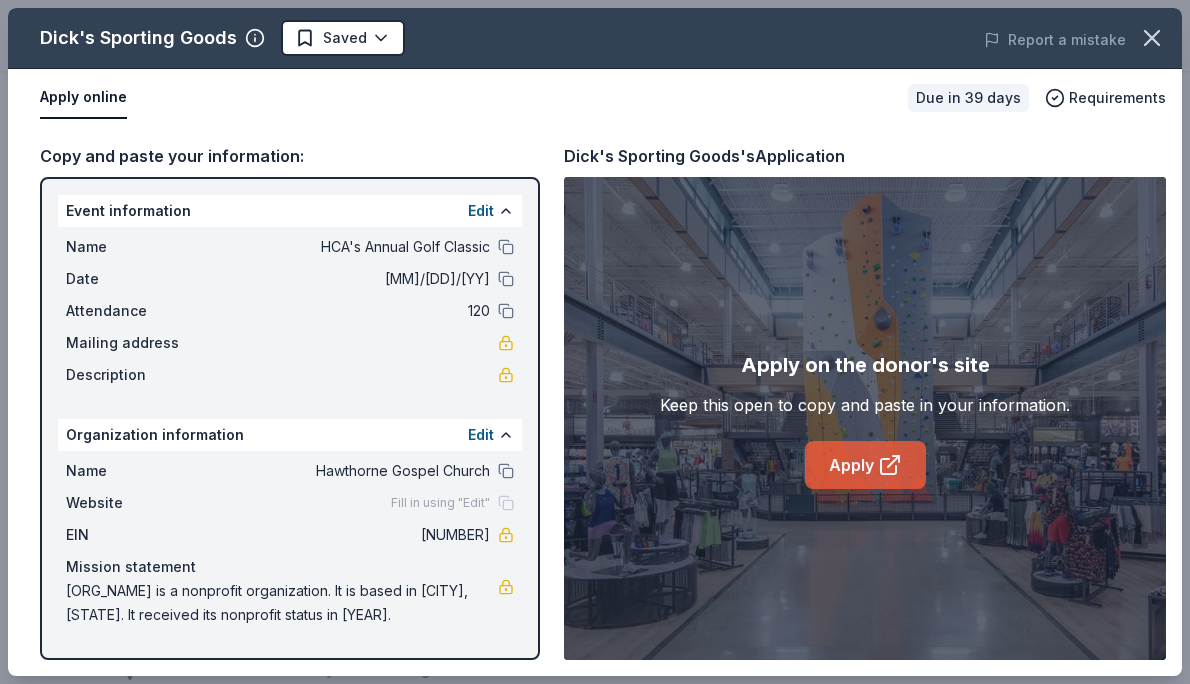 click on "Apply" at bounding box center (865, 465) 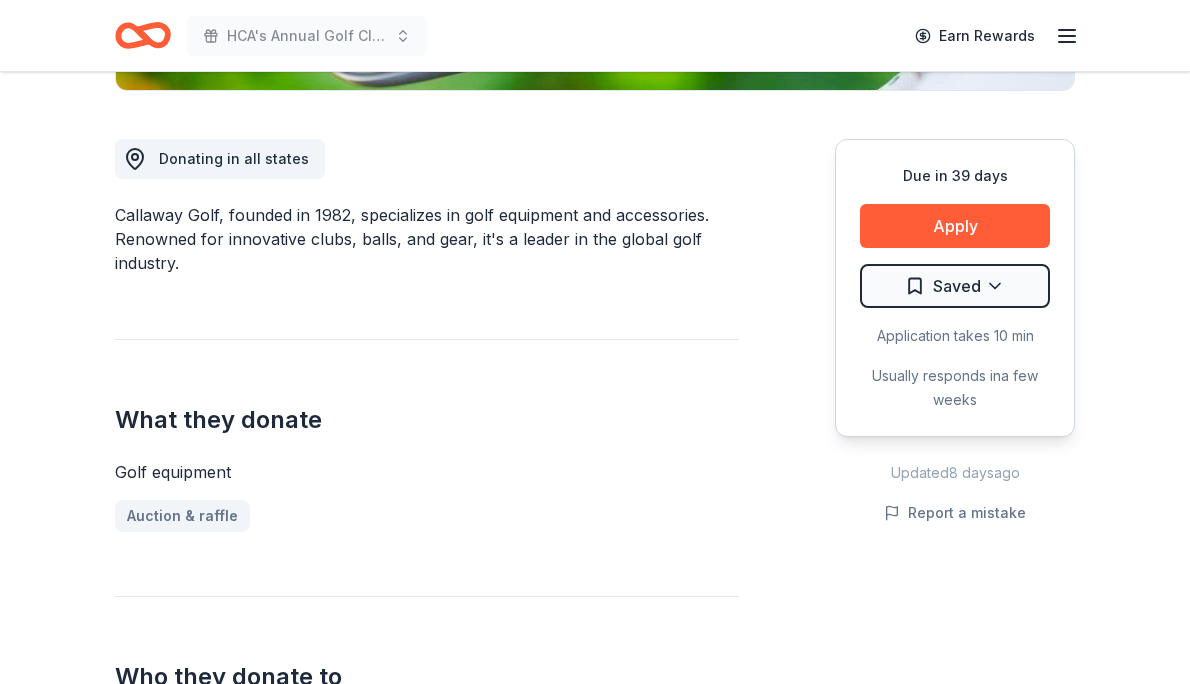 scroll, scrollTop: 518, scrollLeft: 0, axis: vertical 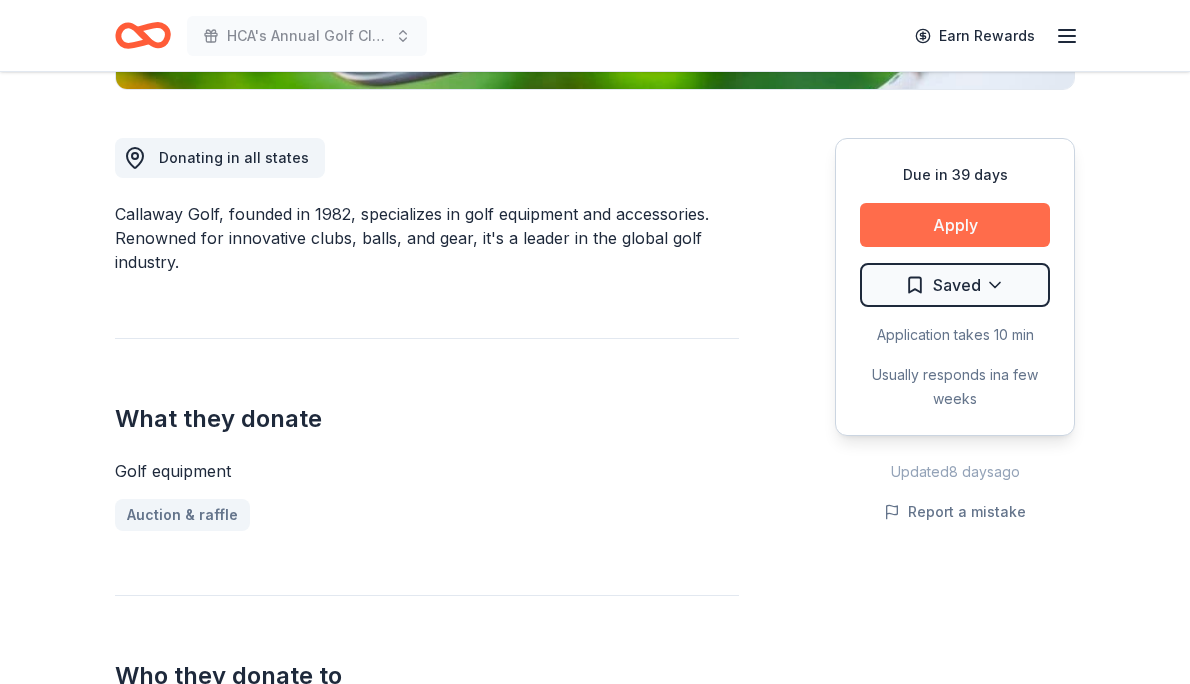 click on "Apply" at bounding box center [955, 225] 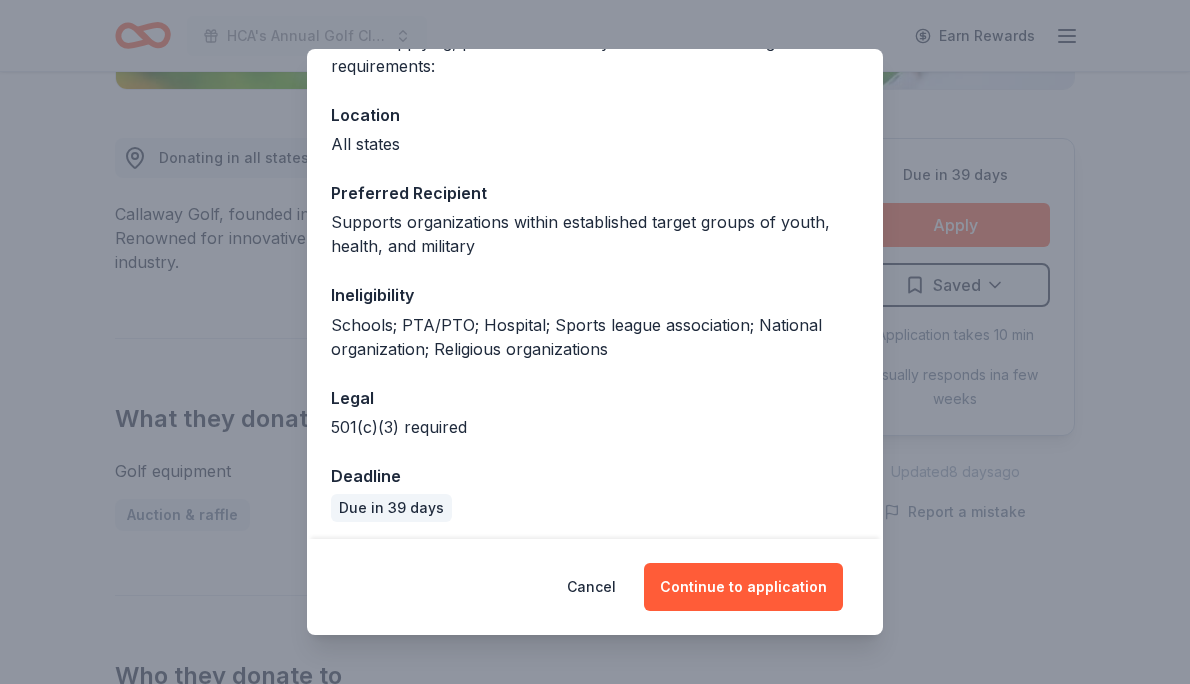 scroll, scrollTop: 194, scrollLeft: 0, axis: vertical 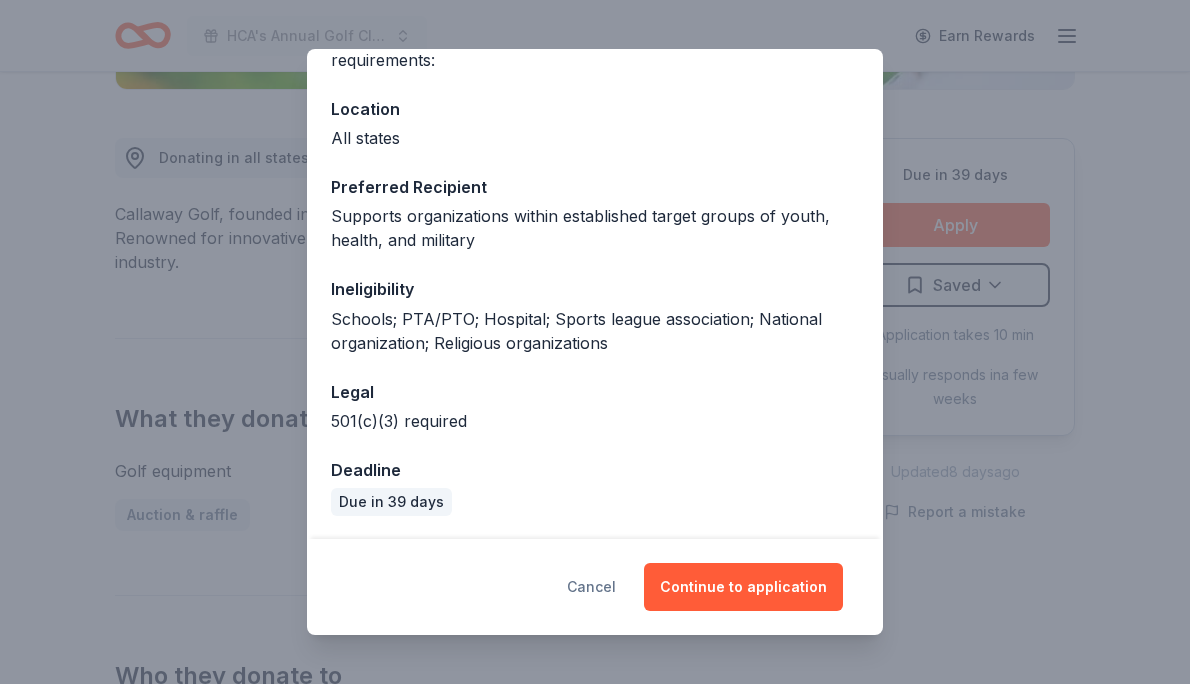 click on "Cancel" at bounding box center [591, 587] 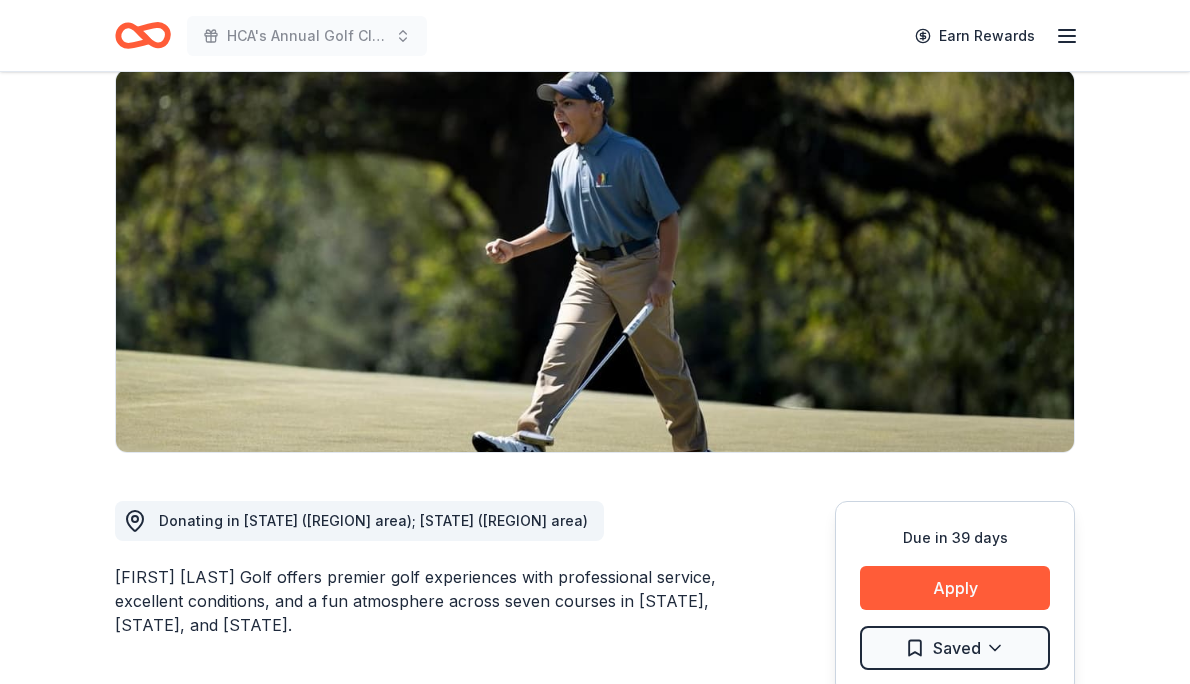 scroll, scrollTop: 154, scrollLeft: 0, axis: vertical 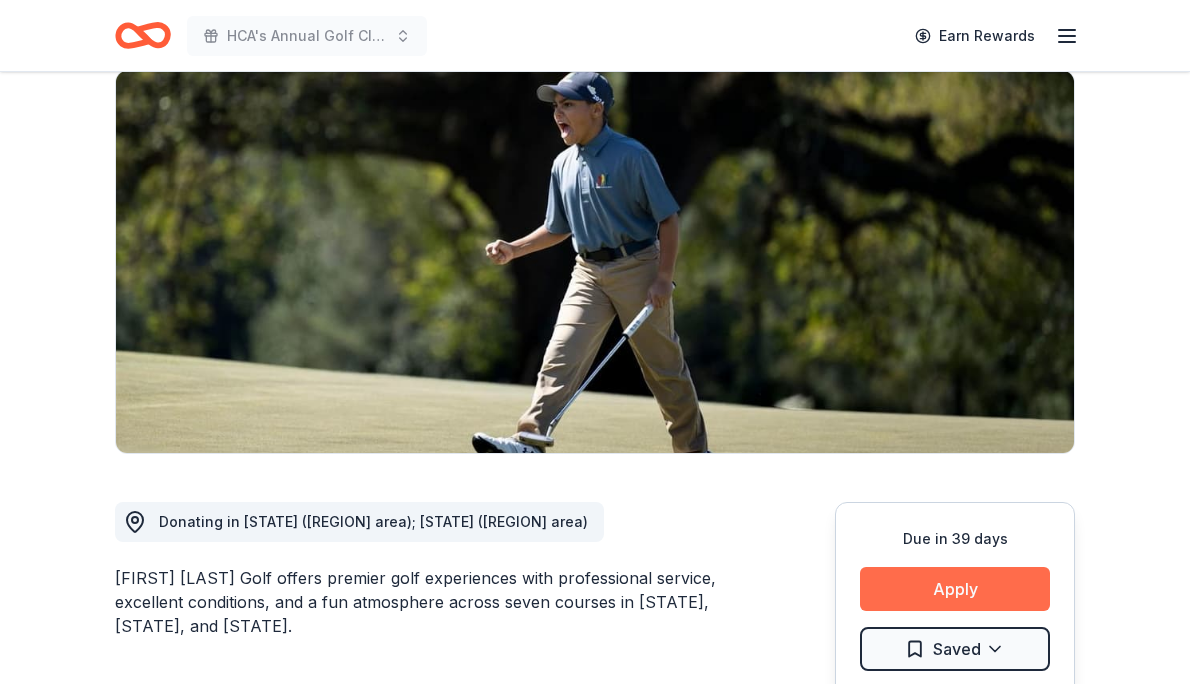 click on "Apply" at bounding box center [955, 589] 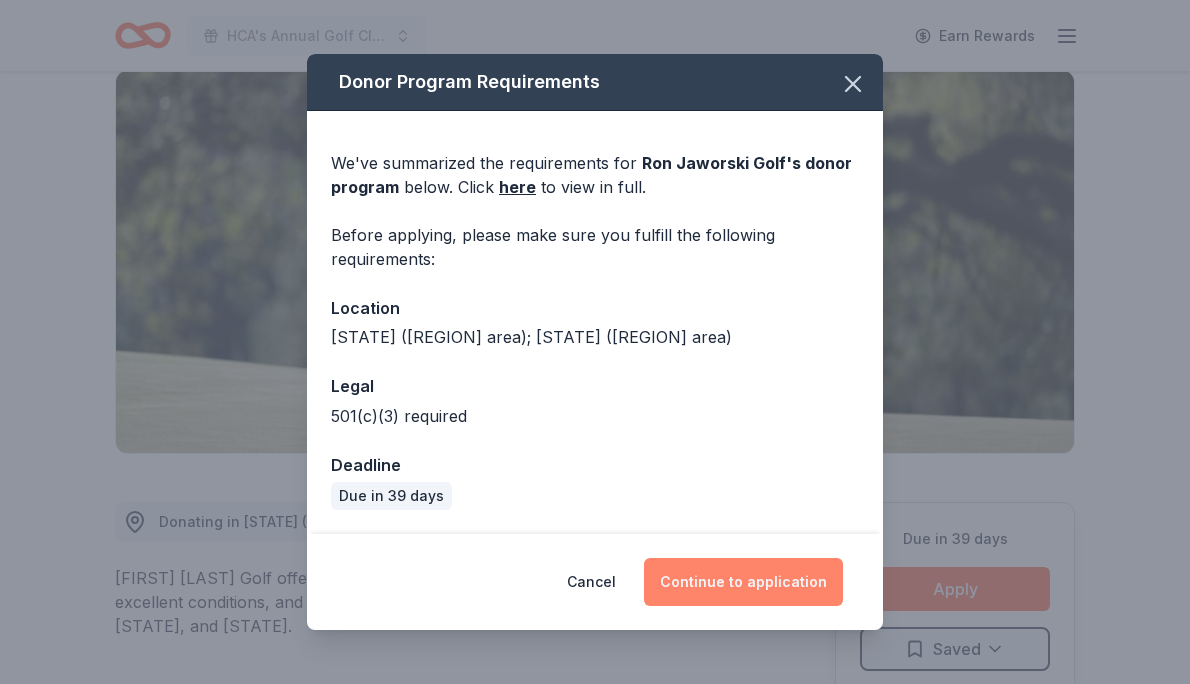 click on "Continue to application" at bounding box center [743, 582] 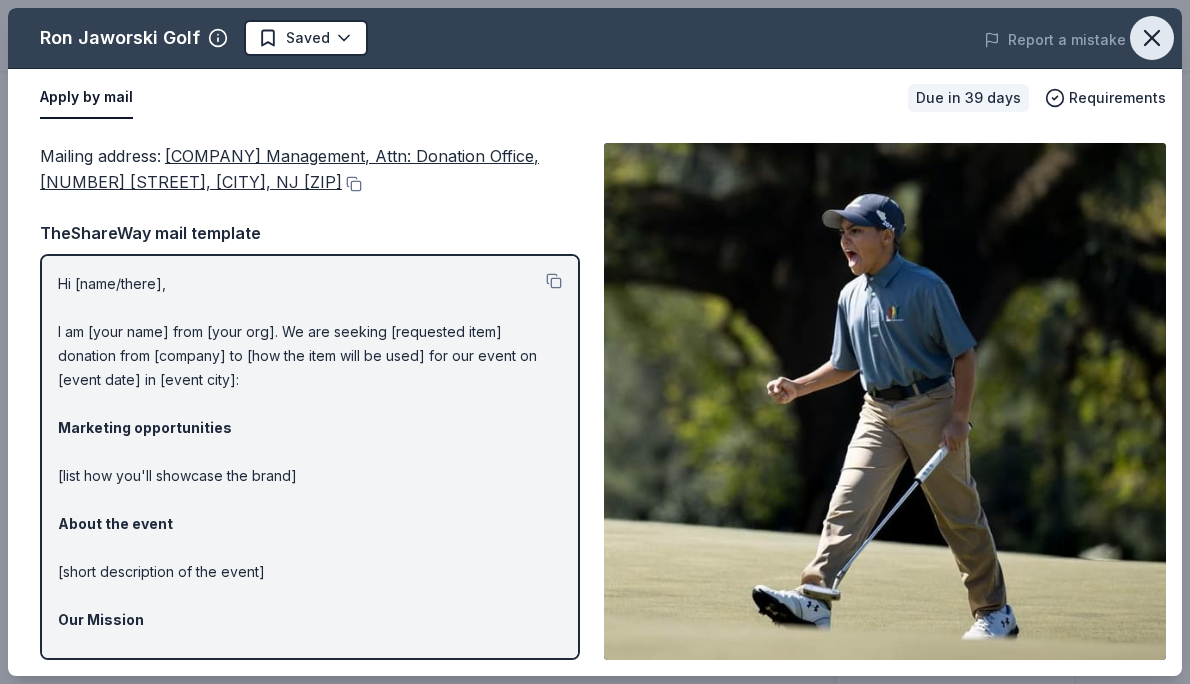 click 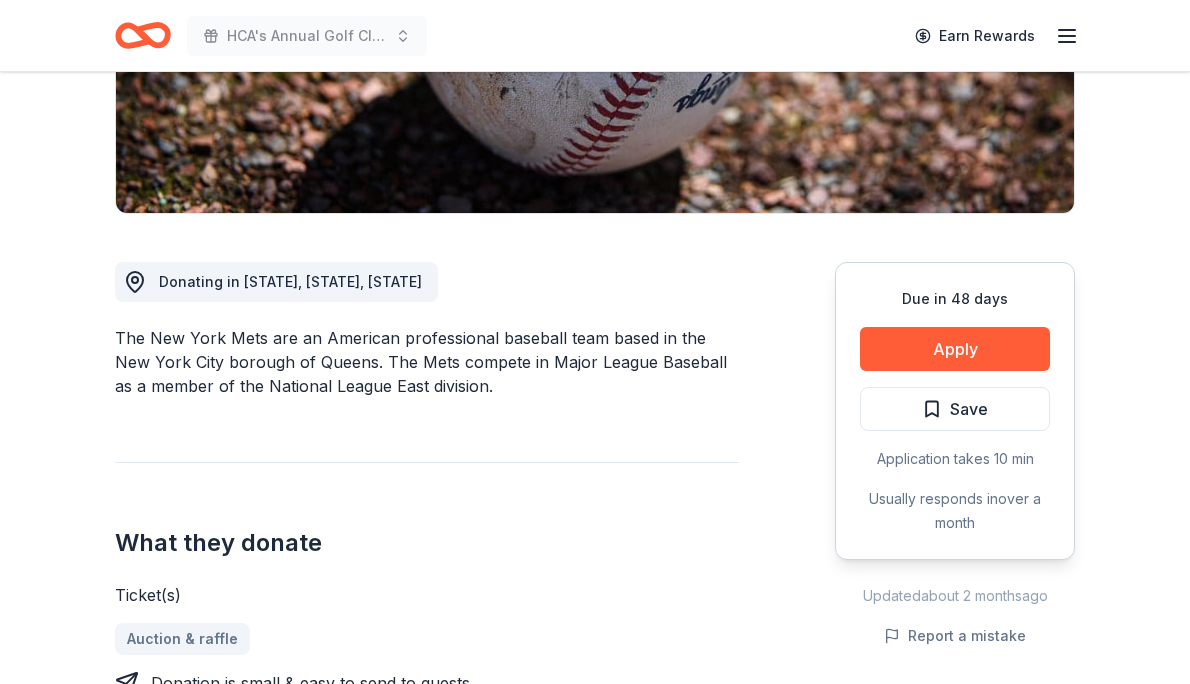 scroll, scrollTop: 406, scrollLeft: 0, axis: vertical 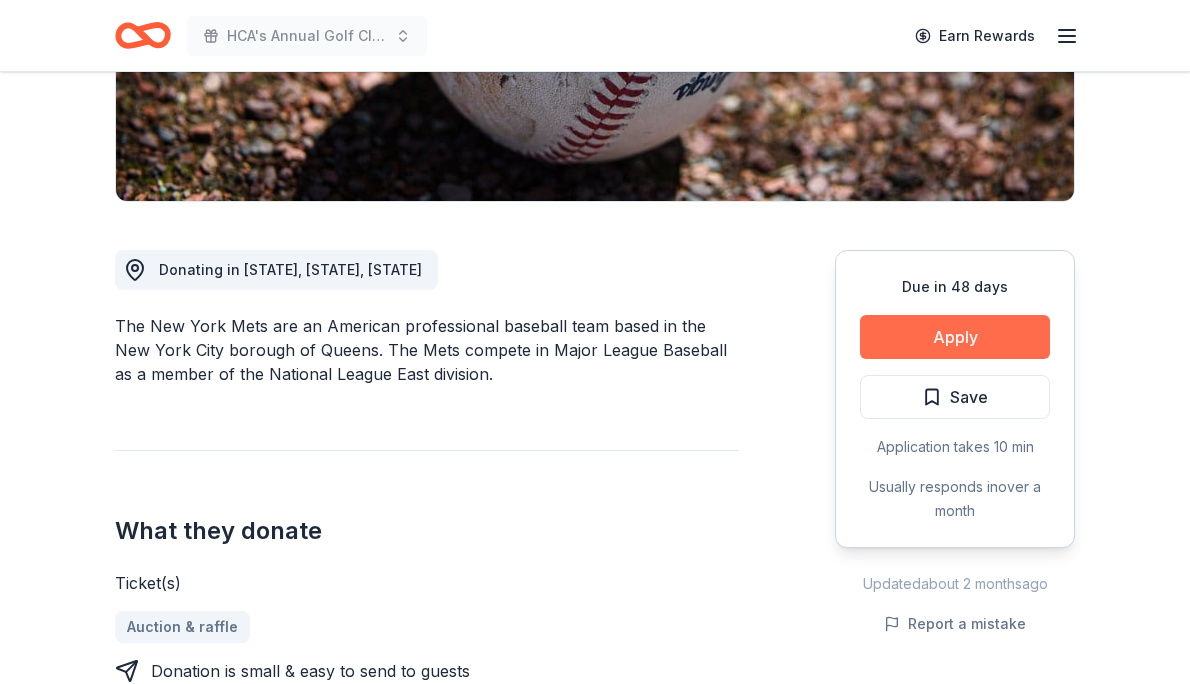 click on "Apply" at bounding box center (955, 337) 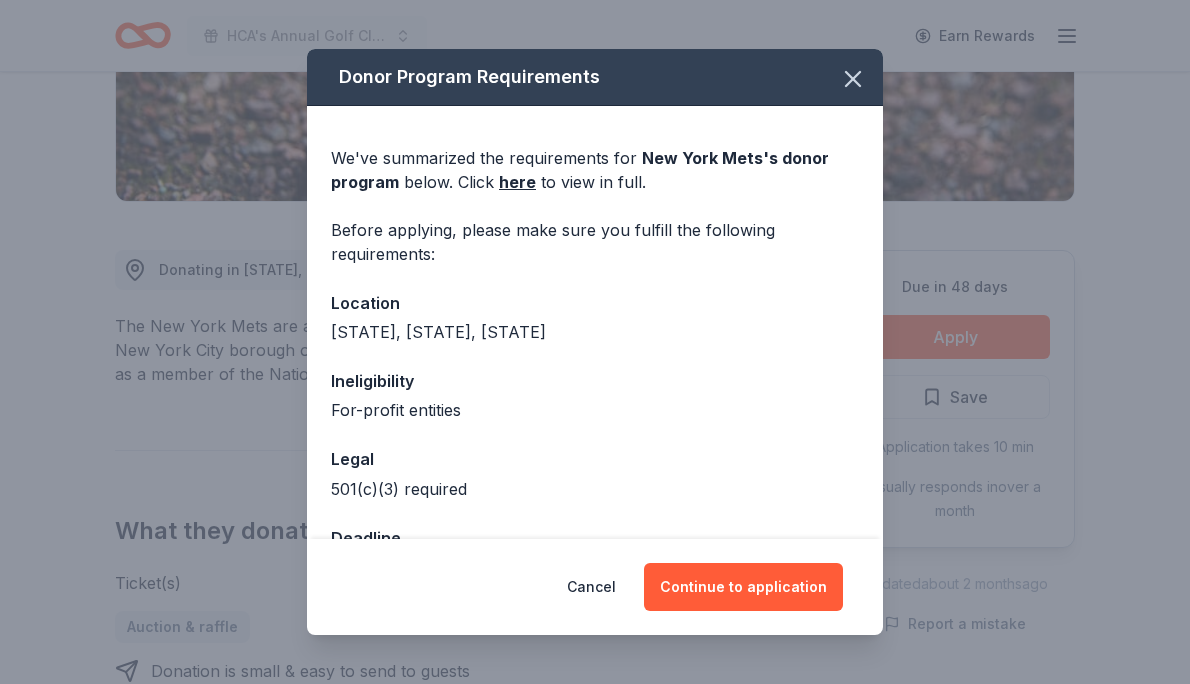 scroll, scrollTop: 67, scrollLeft: 0, axis: vertical 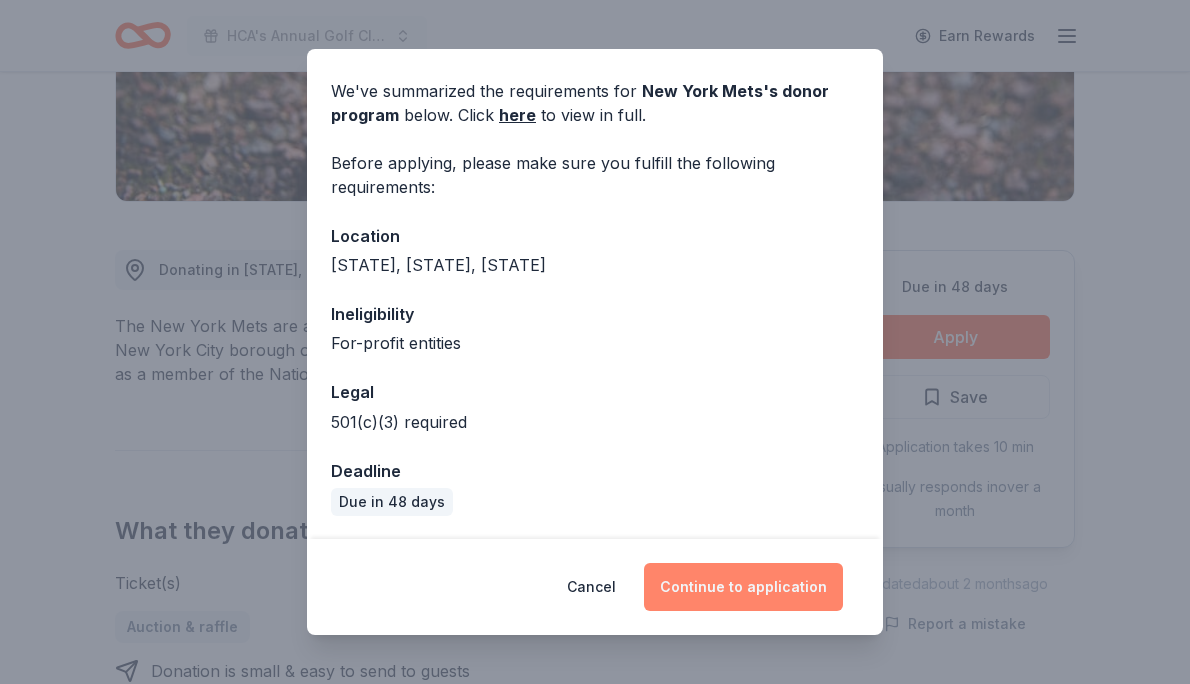 click on "Continue to application" at bounding box center (743, 587) 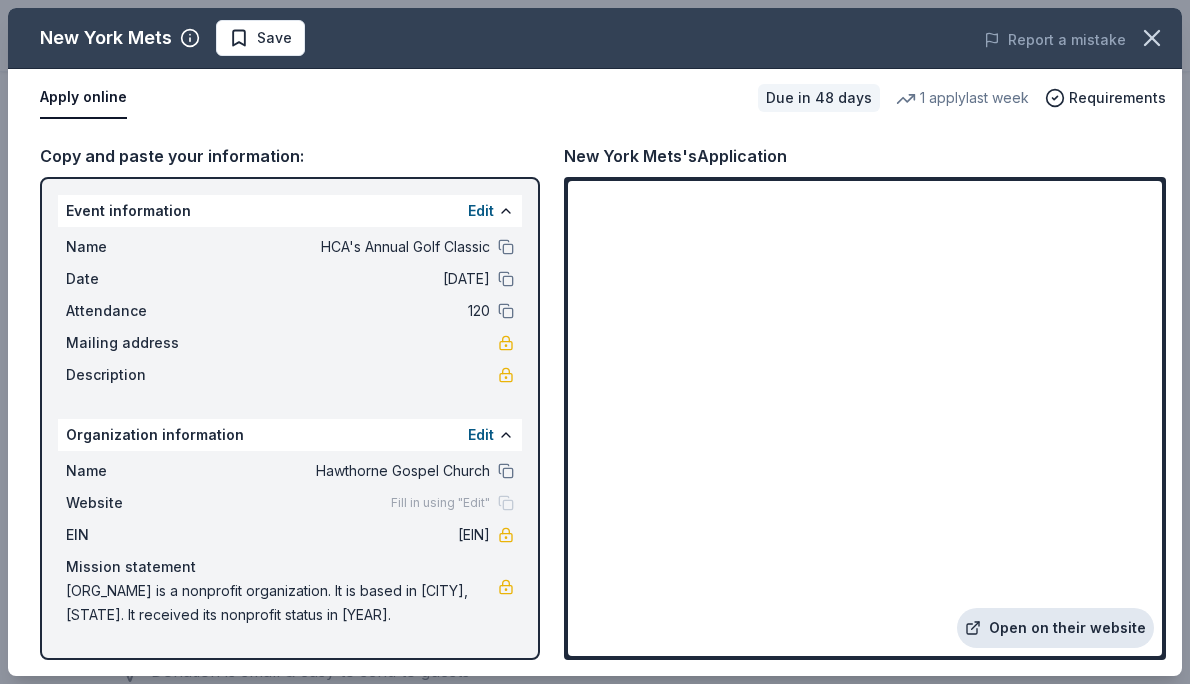 click on "Open on their website" at bounding box center [1055, 628] 